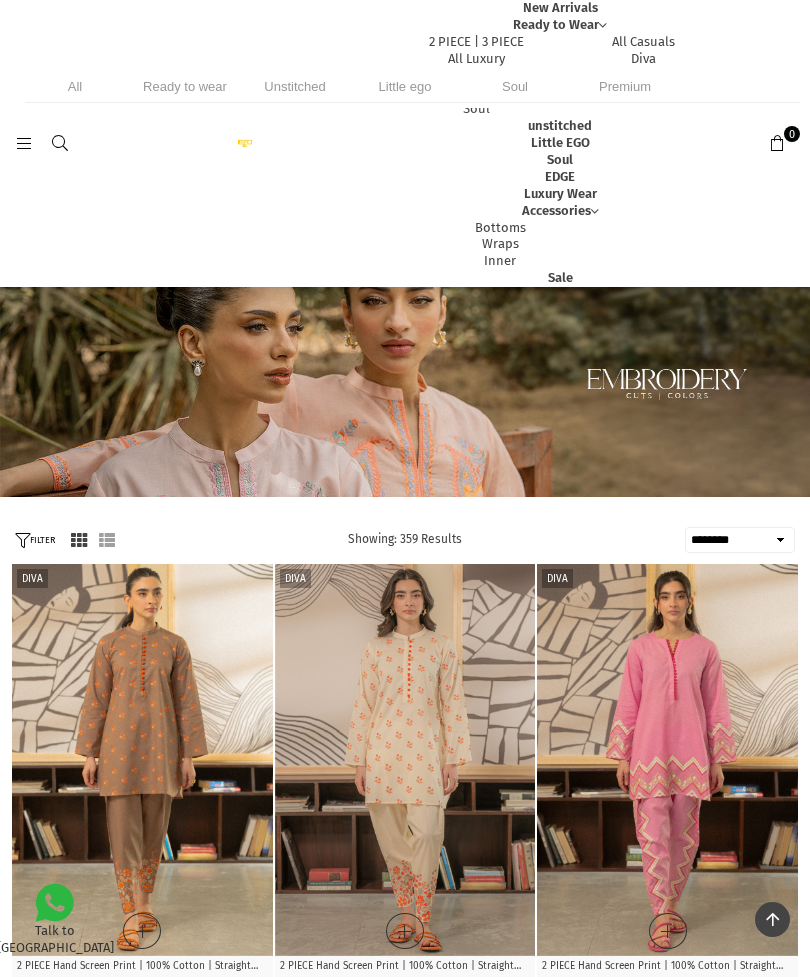 select on "******" 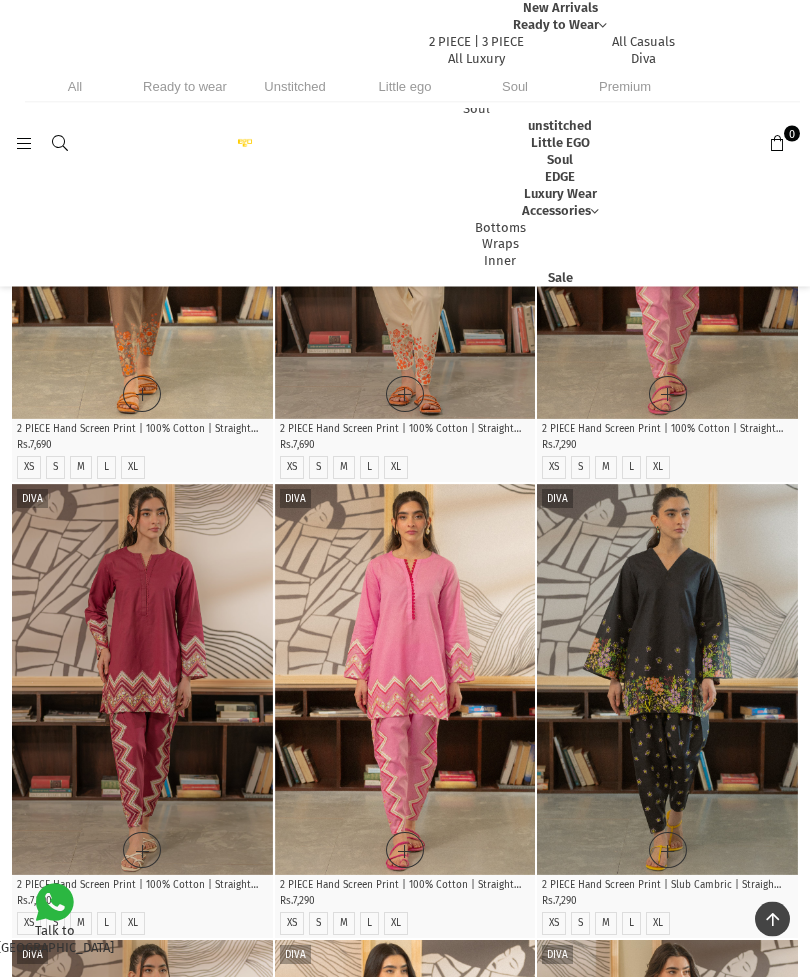 scroll, scrollTop: 0, scrollLeft: 0, axis: both 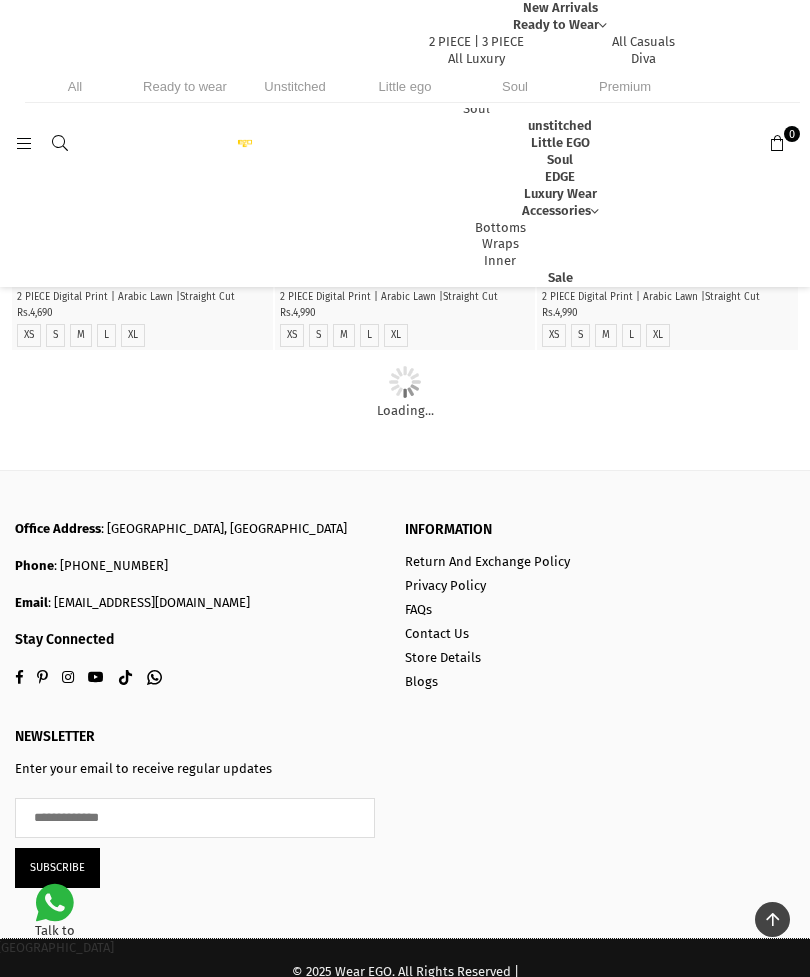 click on "Soul" at bounding box center (560, 159) 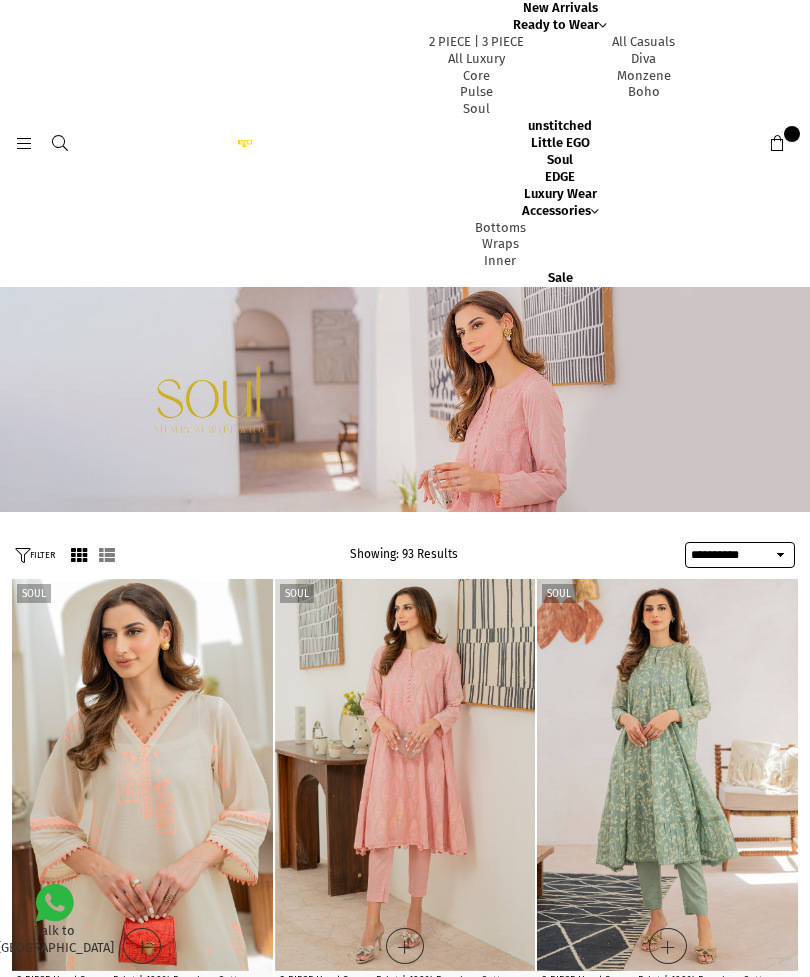 select on "**********" 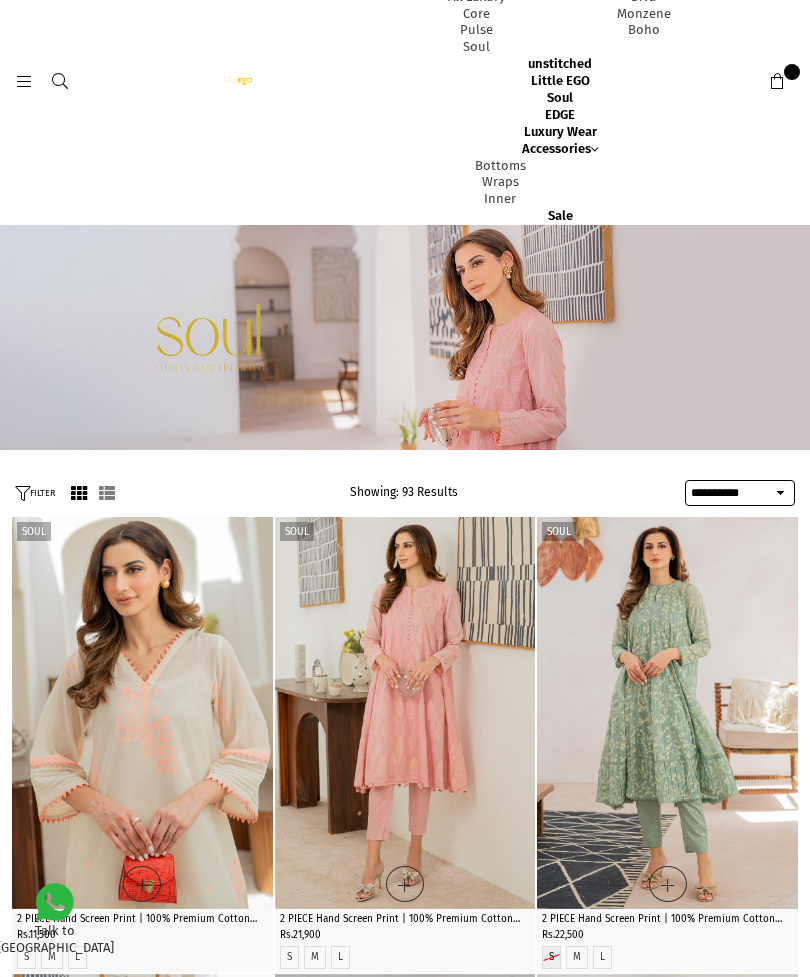 scroll, scrollTop: 62, scrollLeft: 0, axis: vertical 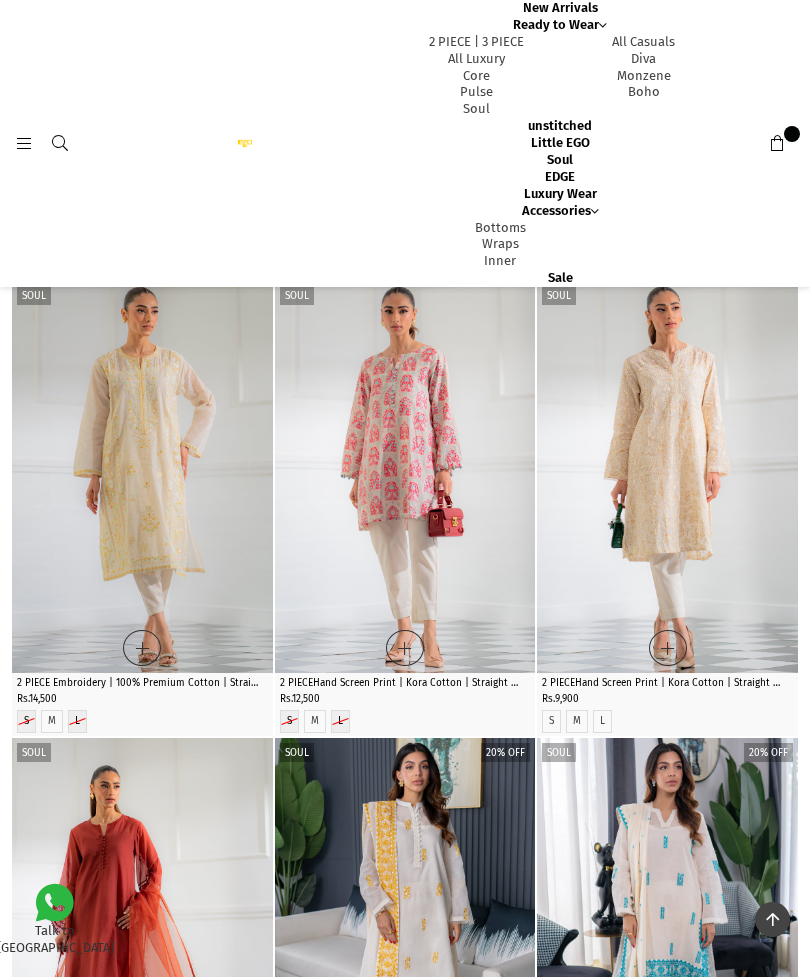 click at bounding box center (142, 477) 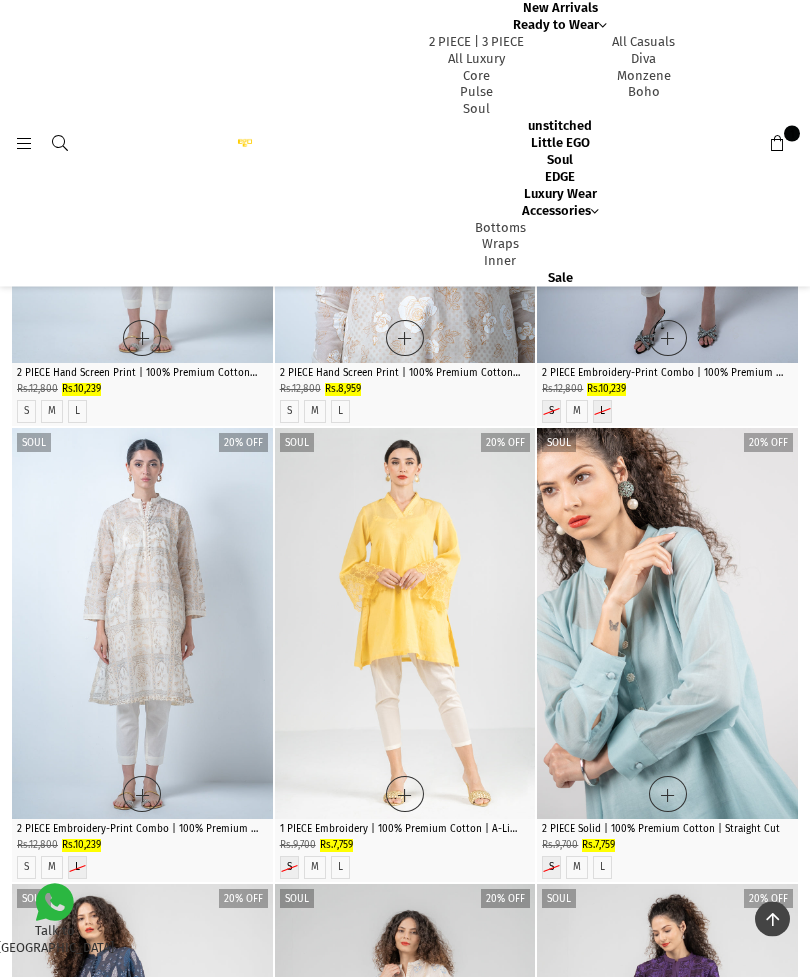 scroll, scrollTop: 4261, scrollLeft: 0, axis: vertical 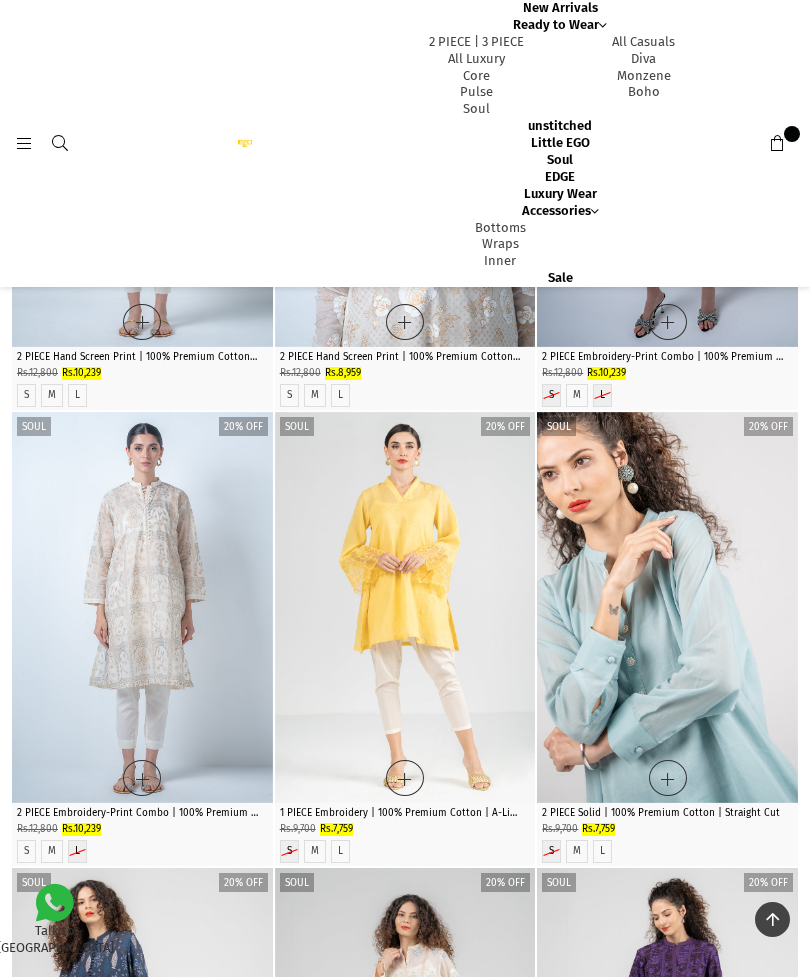 click at bounding box center (142, 608) 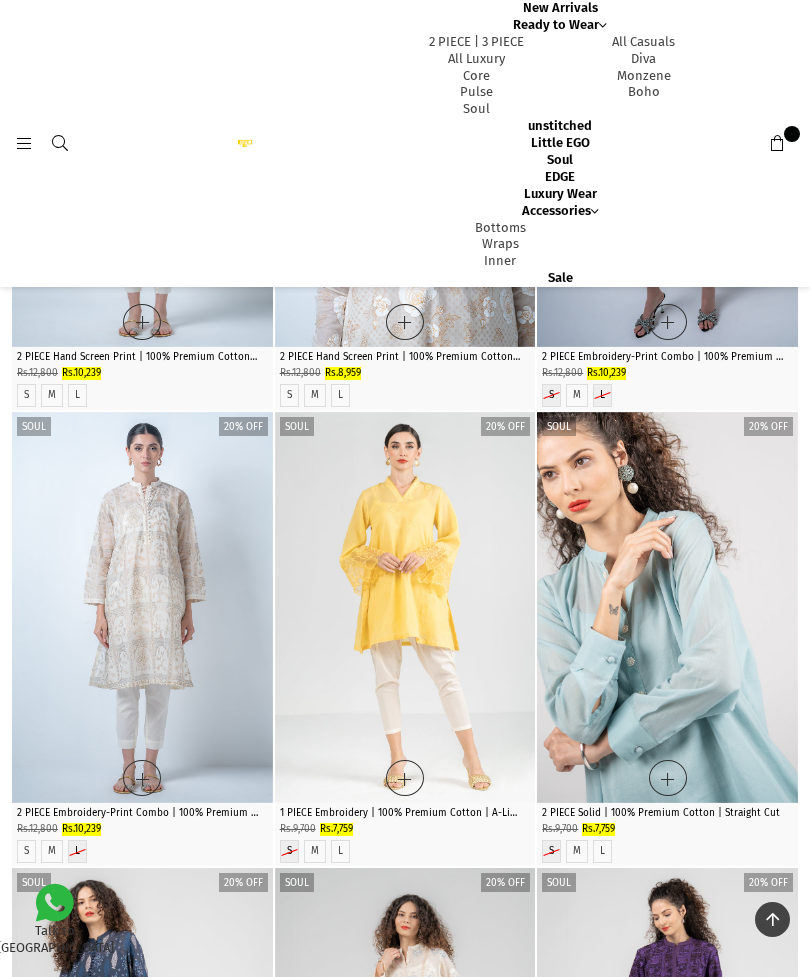 scroll, scrollTop: 4325, scrollLeft: 0, axis: vertical 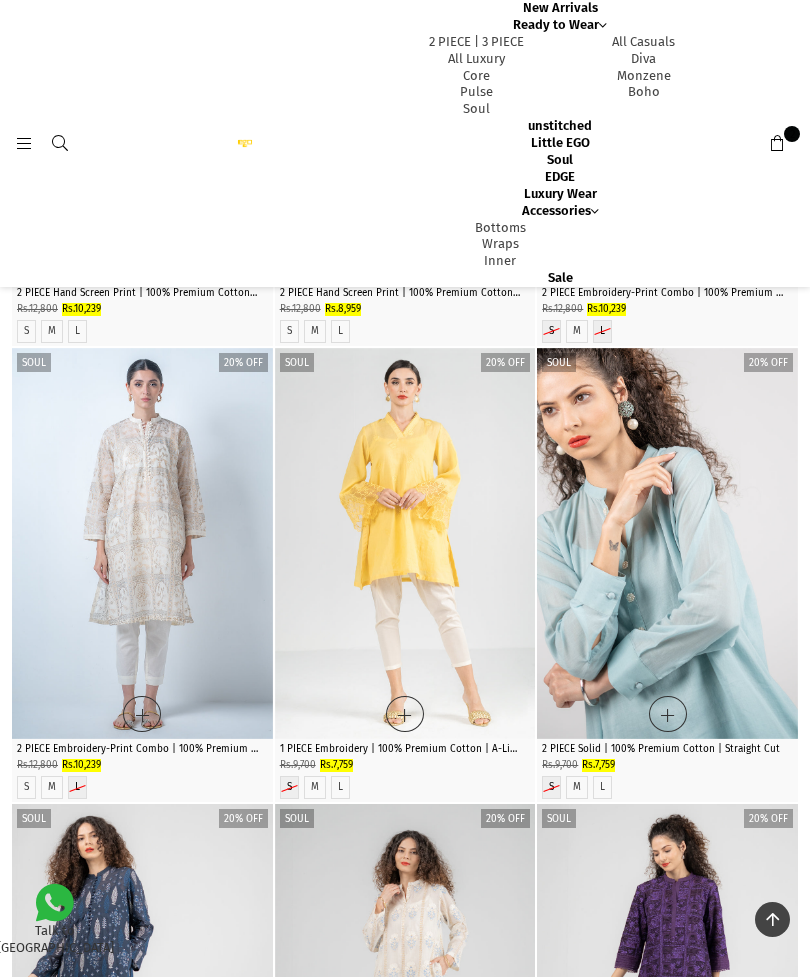 click at bounding box center (667, 544) 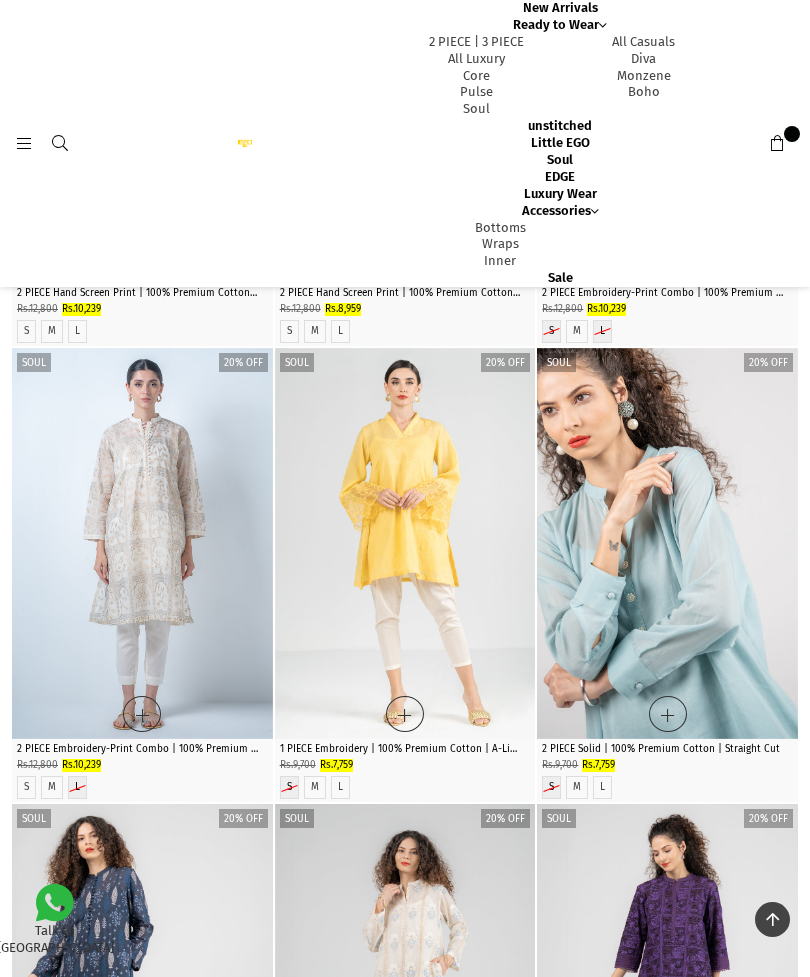 click at bounding box center [667, 544] 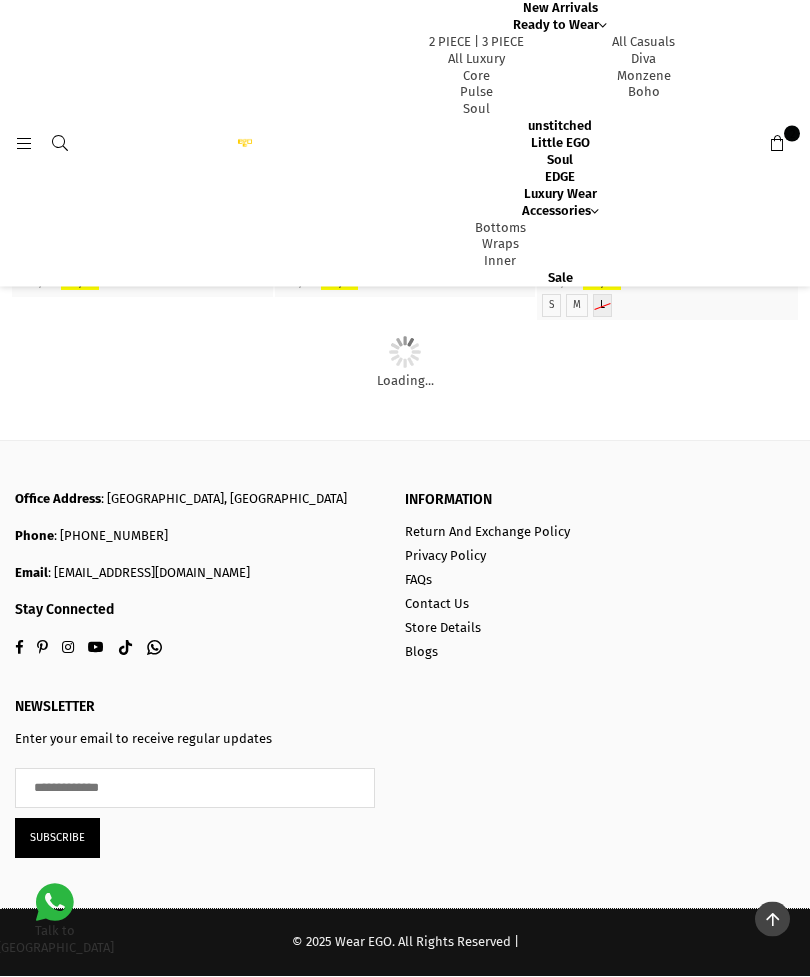 scroll, scrollTop: 10725, scrollLeft: 0, axis: vertical 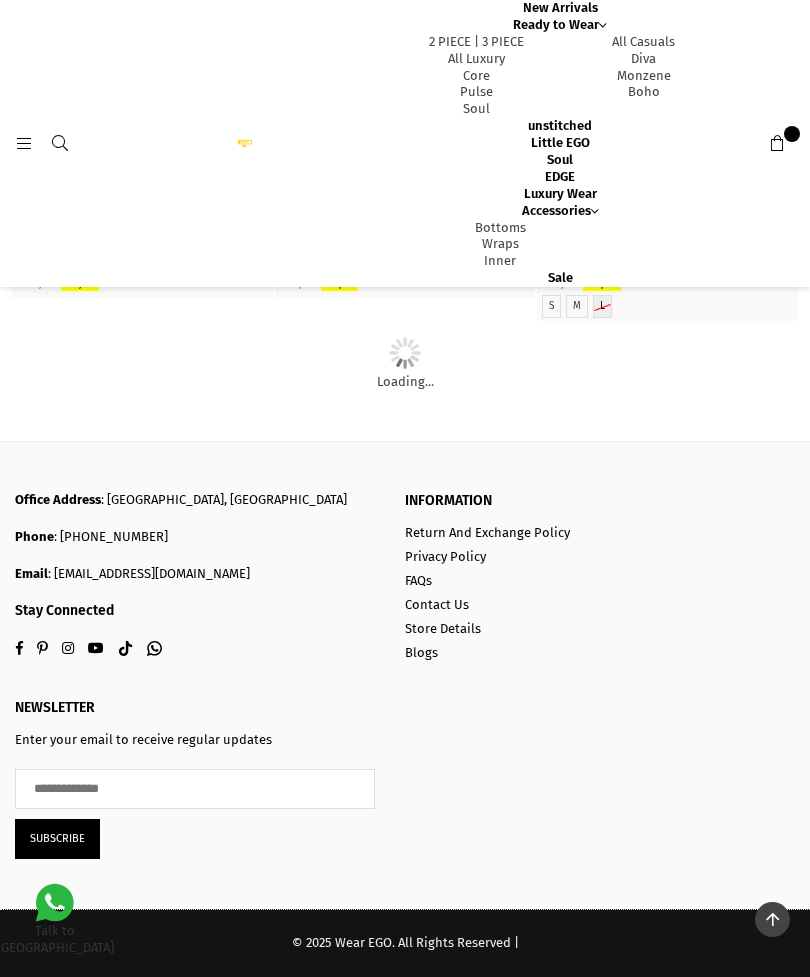 click at bounding box center (405, -1568) 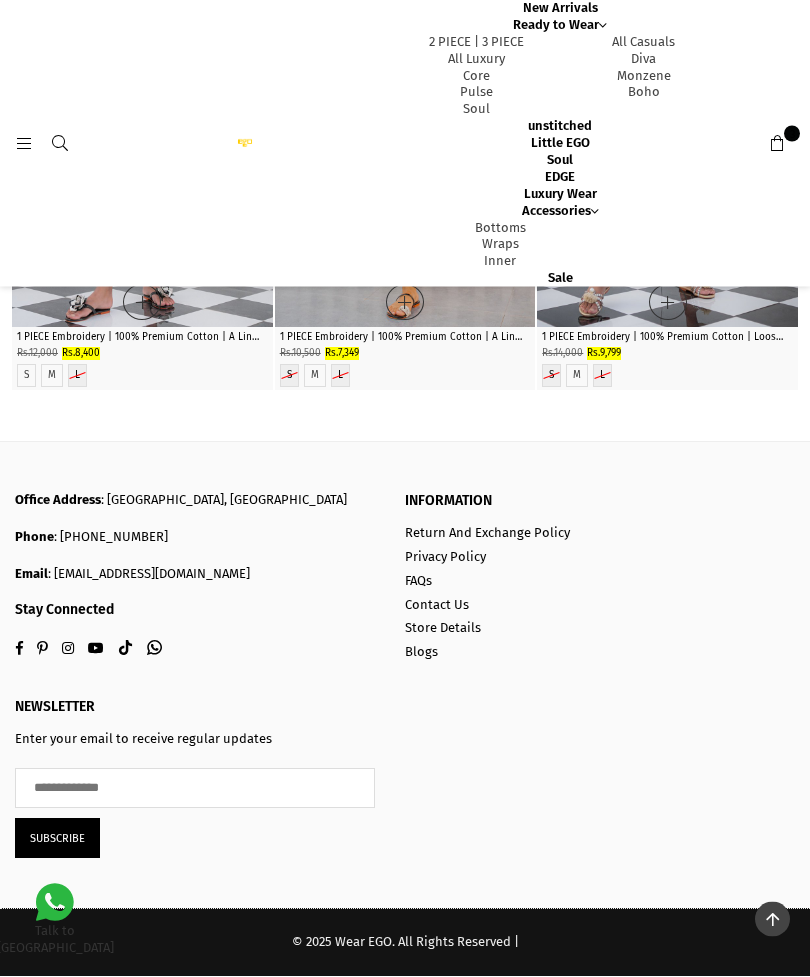 scroll, scrollTop: 11329, scrollLeft: 0, axis: vertical 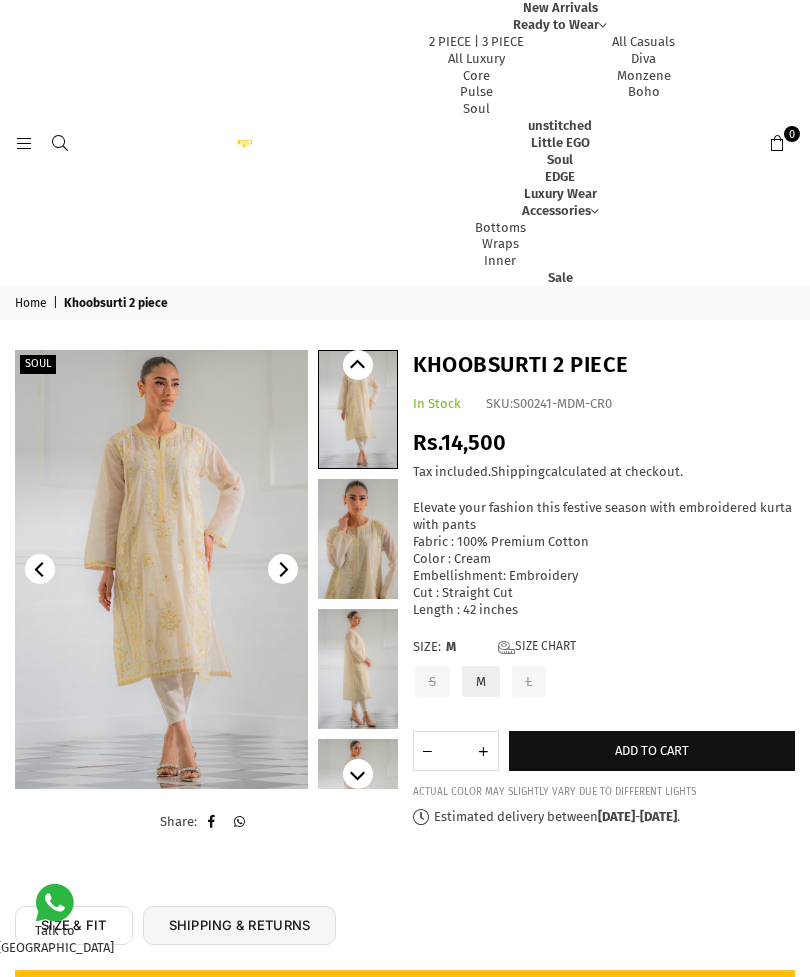 click at bounding box center (358, 539) 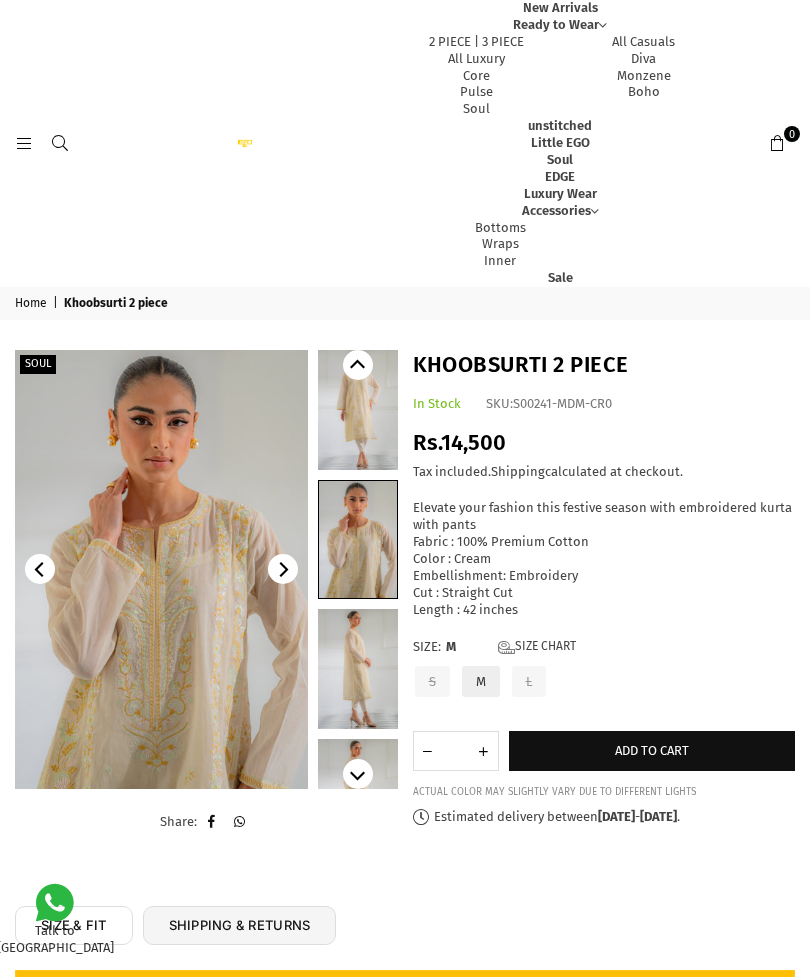 click at bounding box center [161, 569] 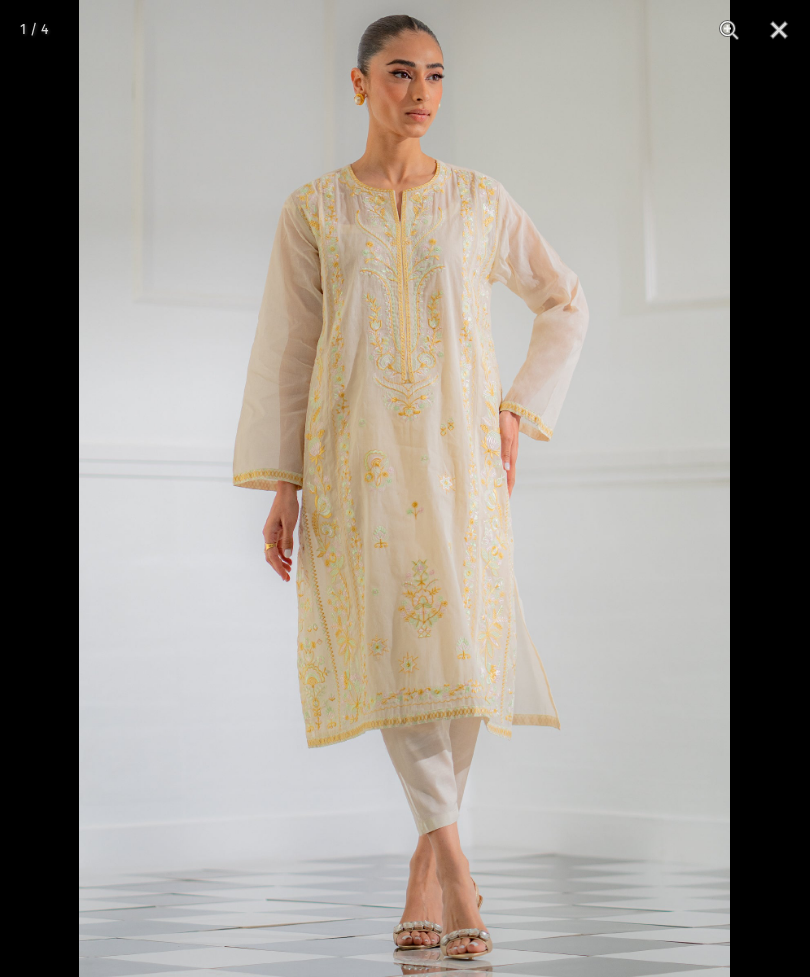 click at bounding box center (779, 30) 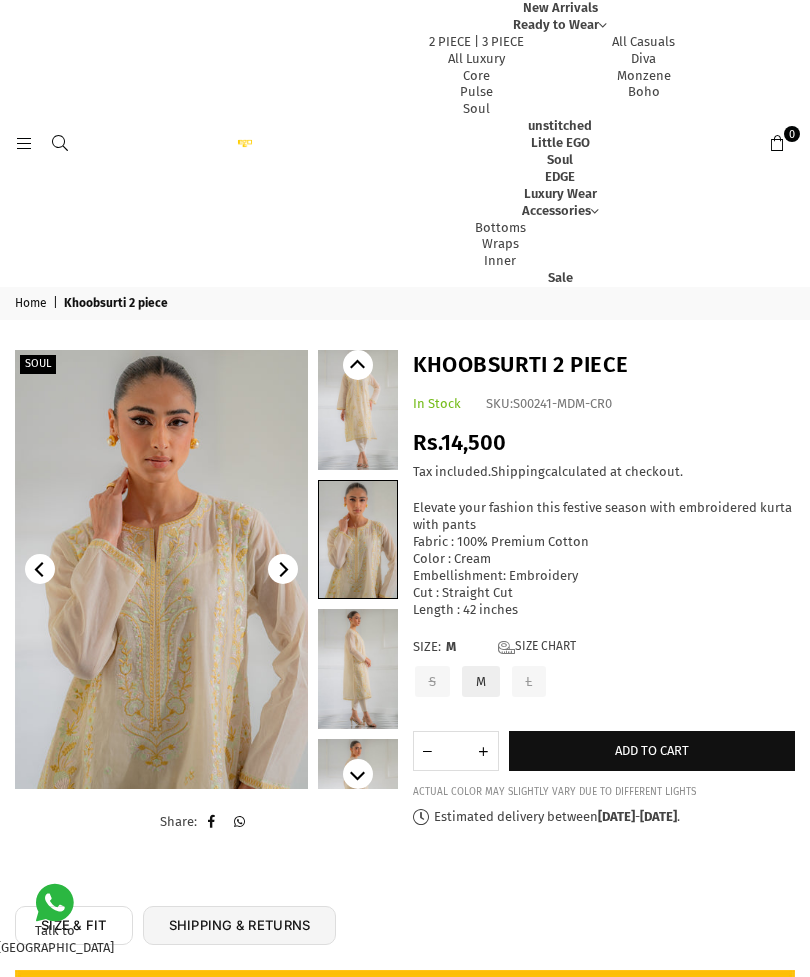 click on "Add to cart" at bounding box center (652, 750) 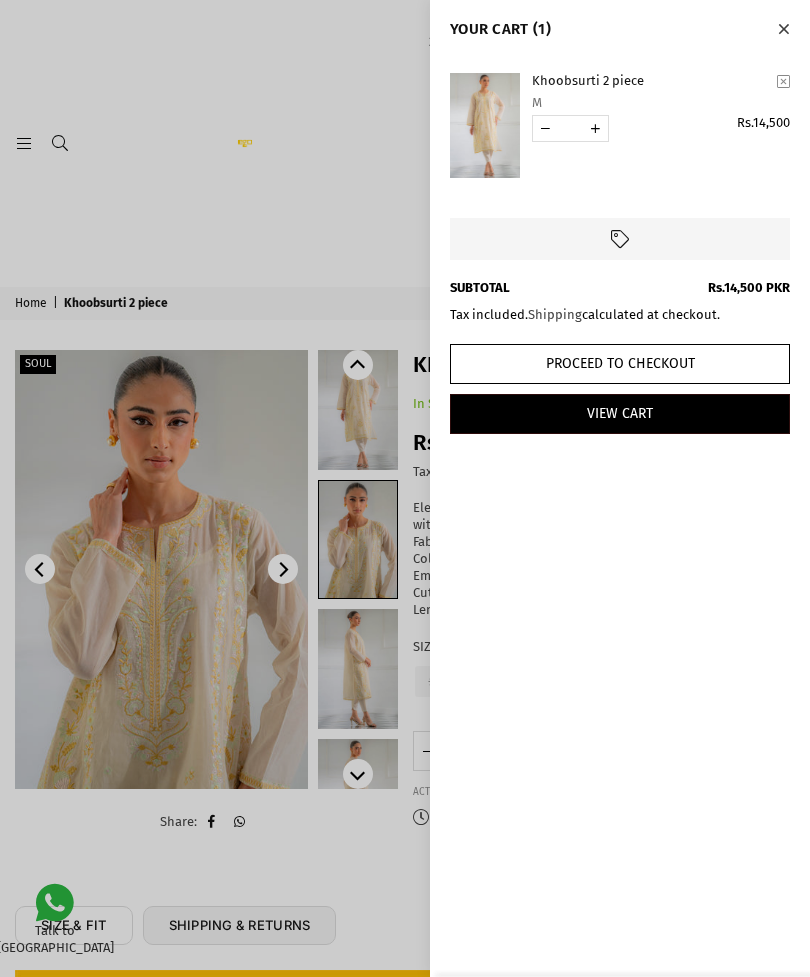 click at bounding box center (405, 488) 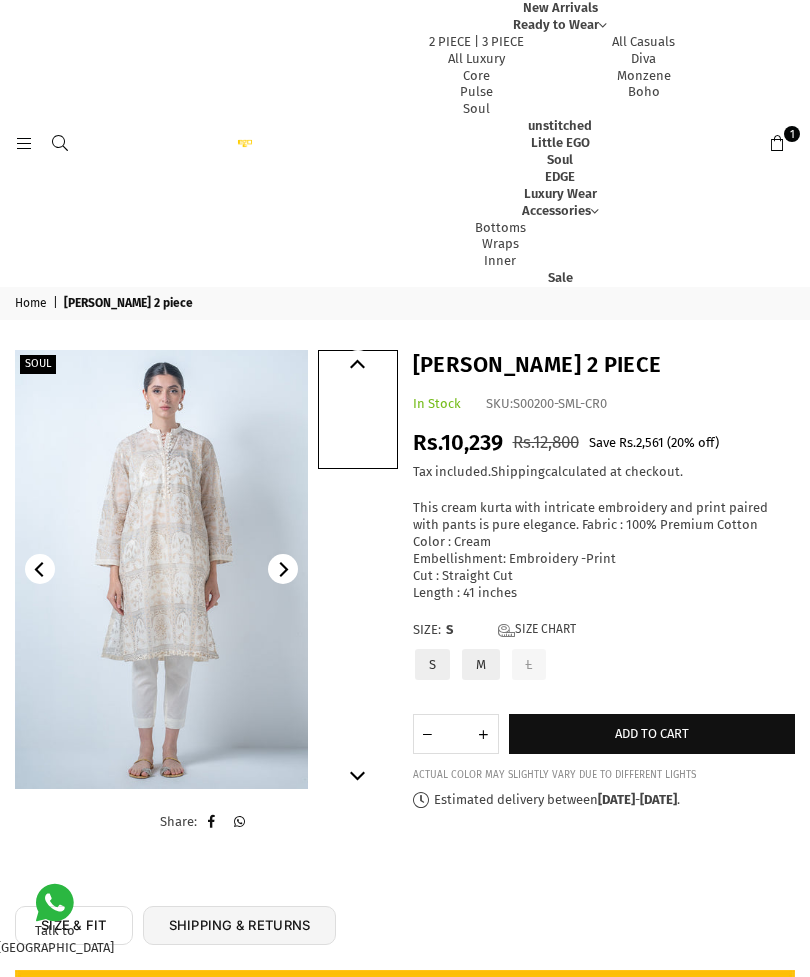 scroll, scrollTop: 0, scrollLeft: 0, axis: both 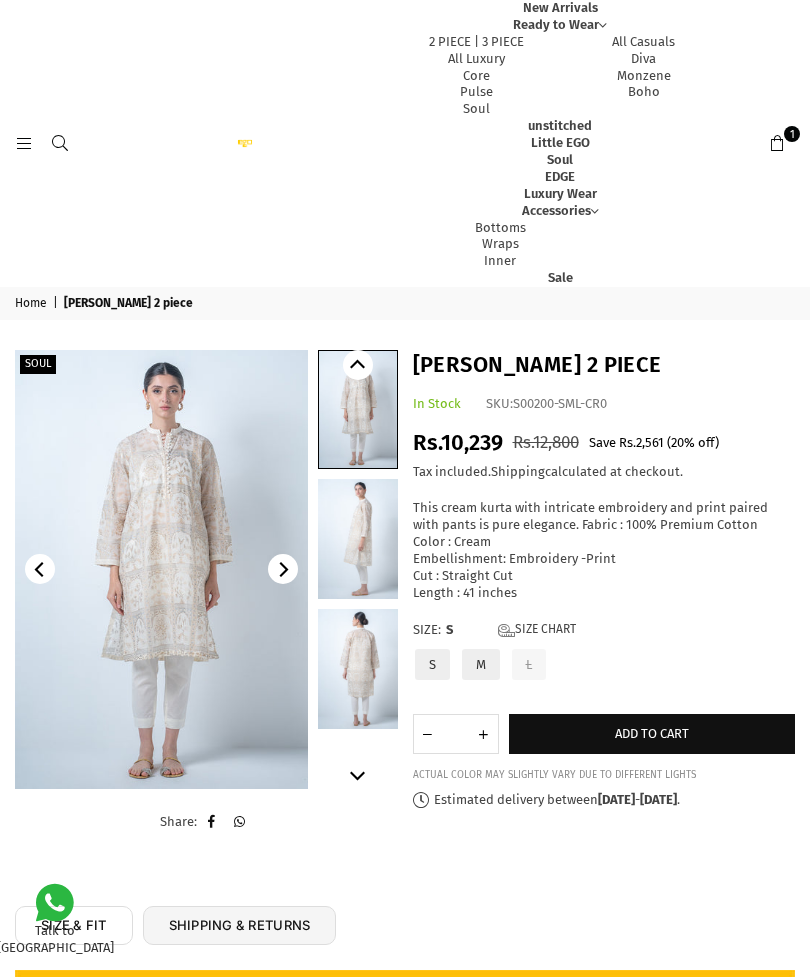 click at bounding box center [161, 569] 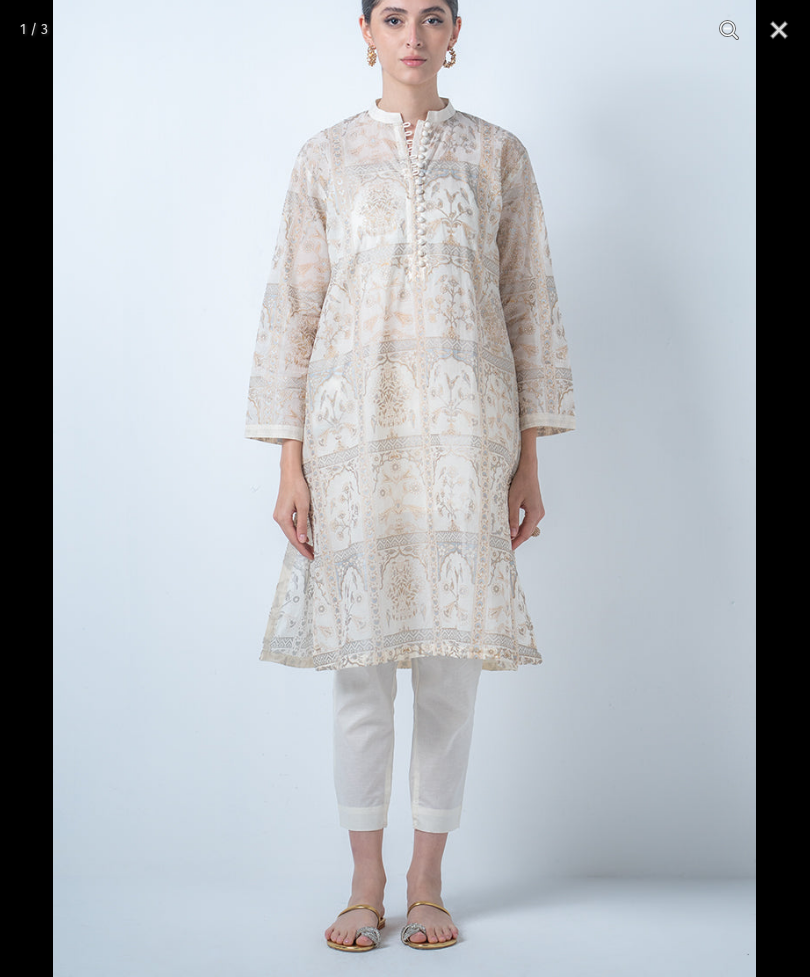 click at bounding box center (779, 30) 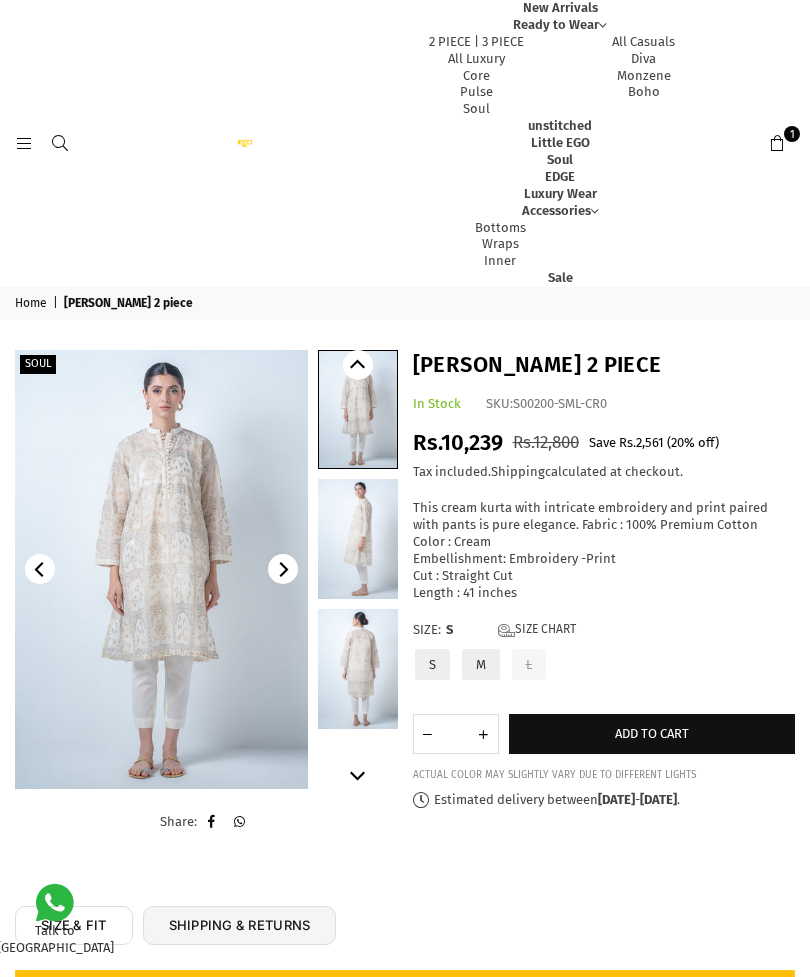 click on "M" at bounding box center (481, 664) 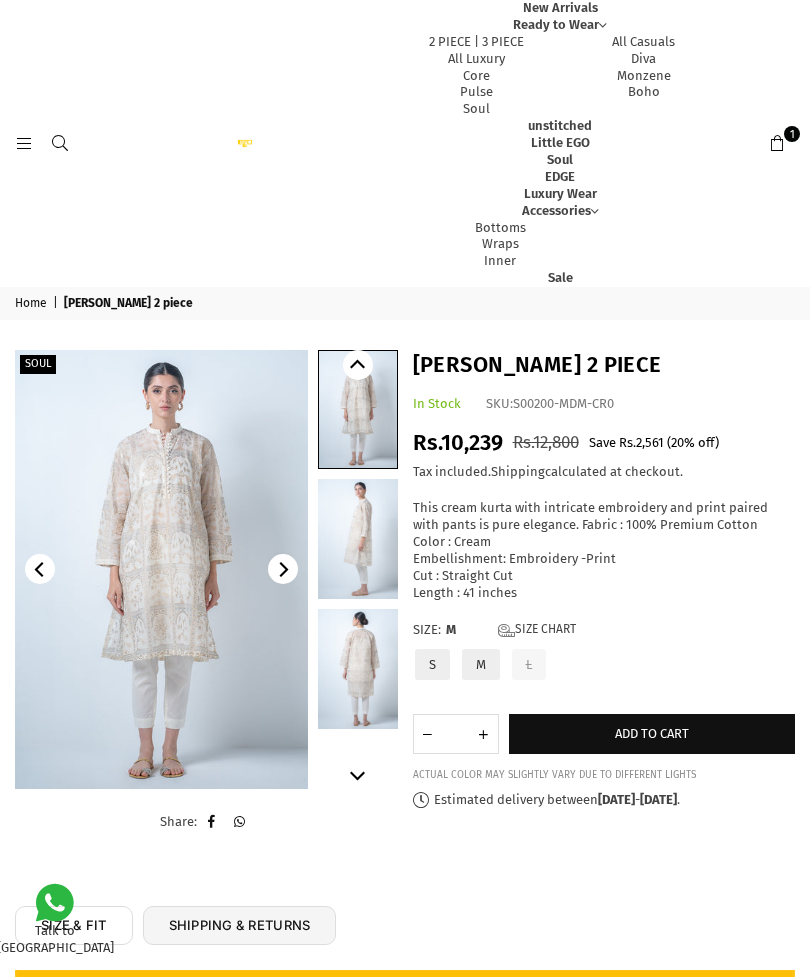 click on "Add to cart" at bounding box center (652, 734) 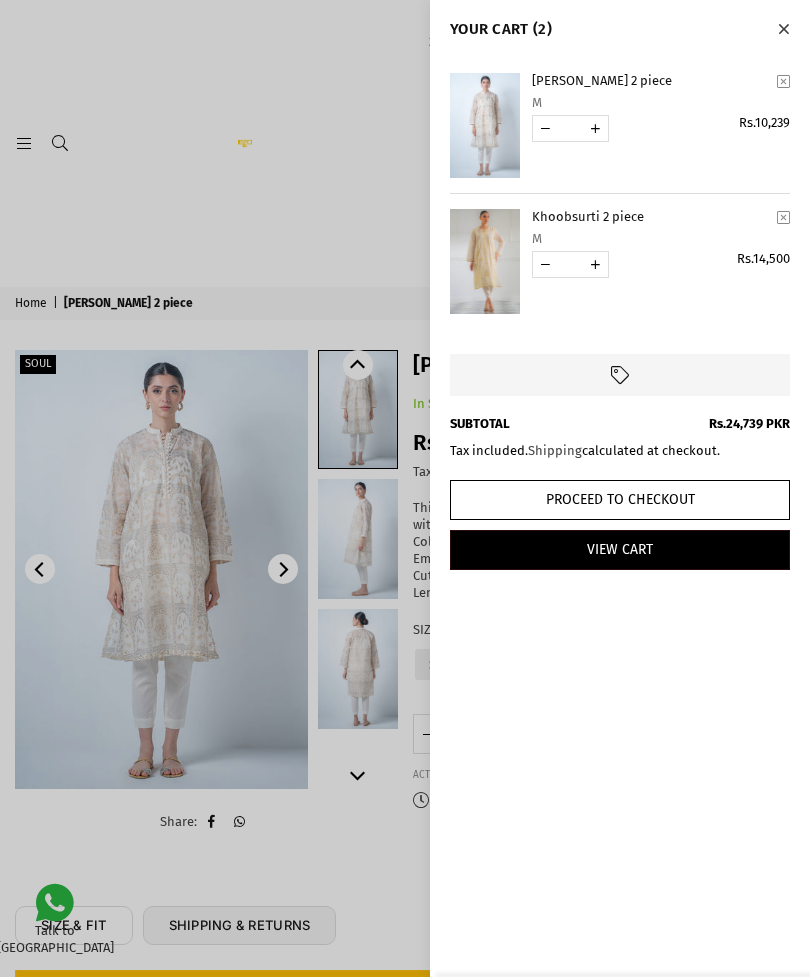 click at bounding box center (405, 488) 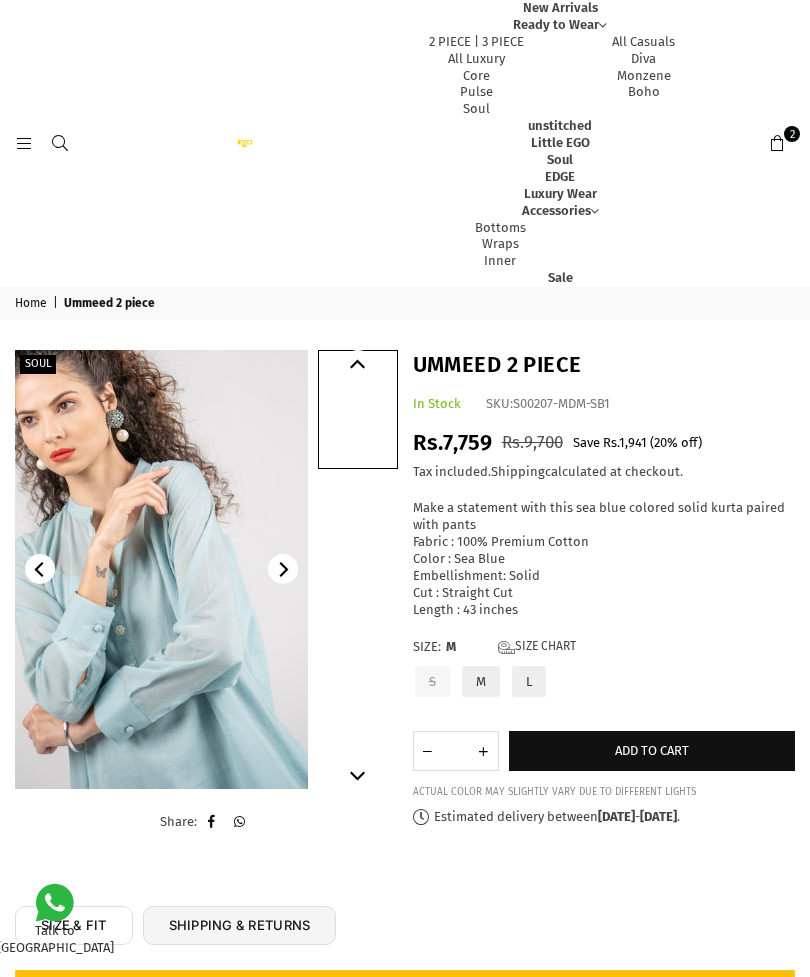 scroll, scrollTop: 0, scrollLeft: 0, axis: both 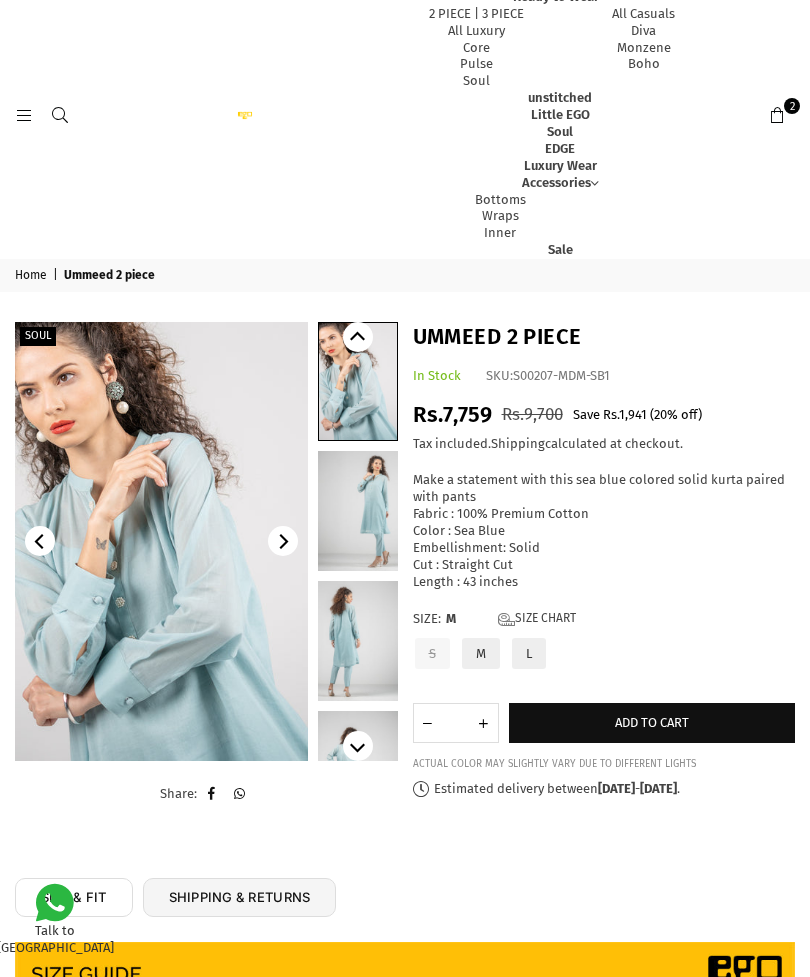 click at bounding box center (161, 541) 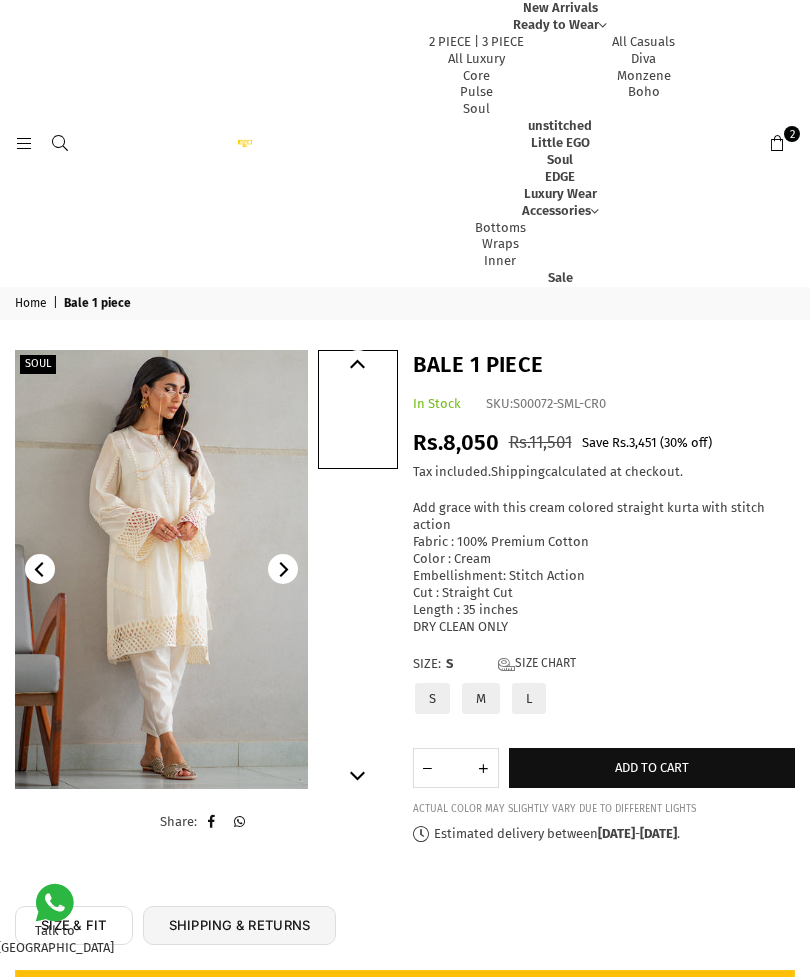 scroll, scrollTop: 0, scrollLeft: 0, axis: both 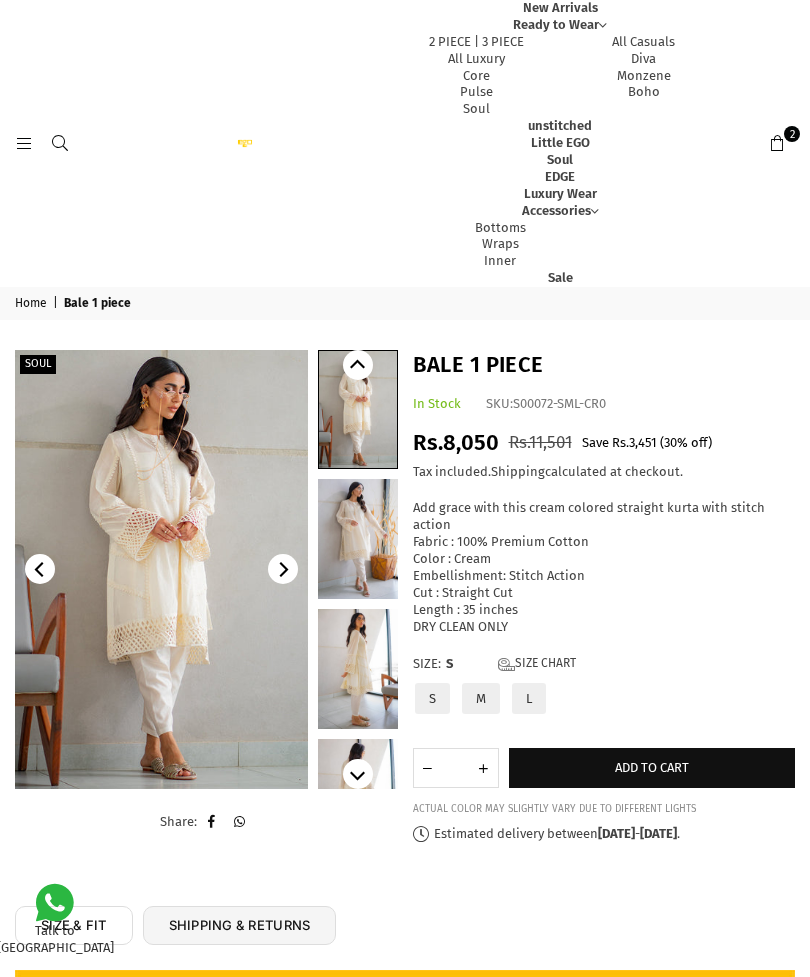 click at bounding box center (358, 669) 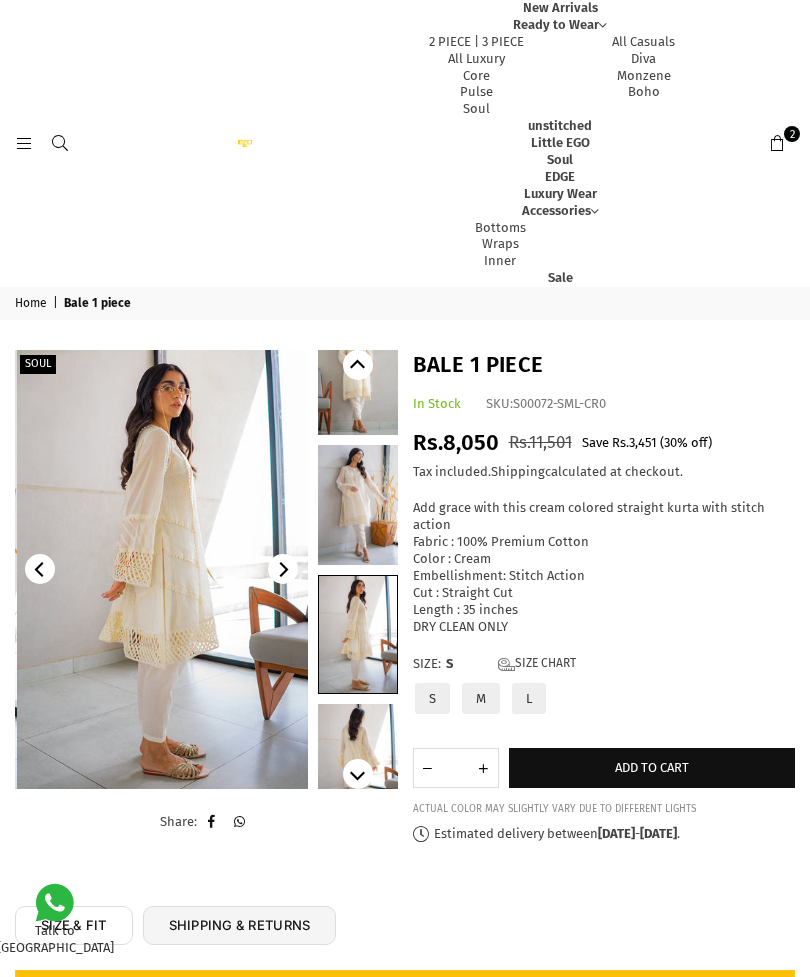 scroll, scrollTop: 36, scrollLeft: 0, axis: vertical 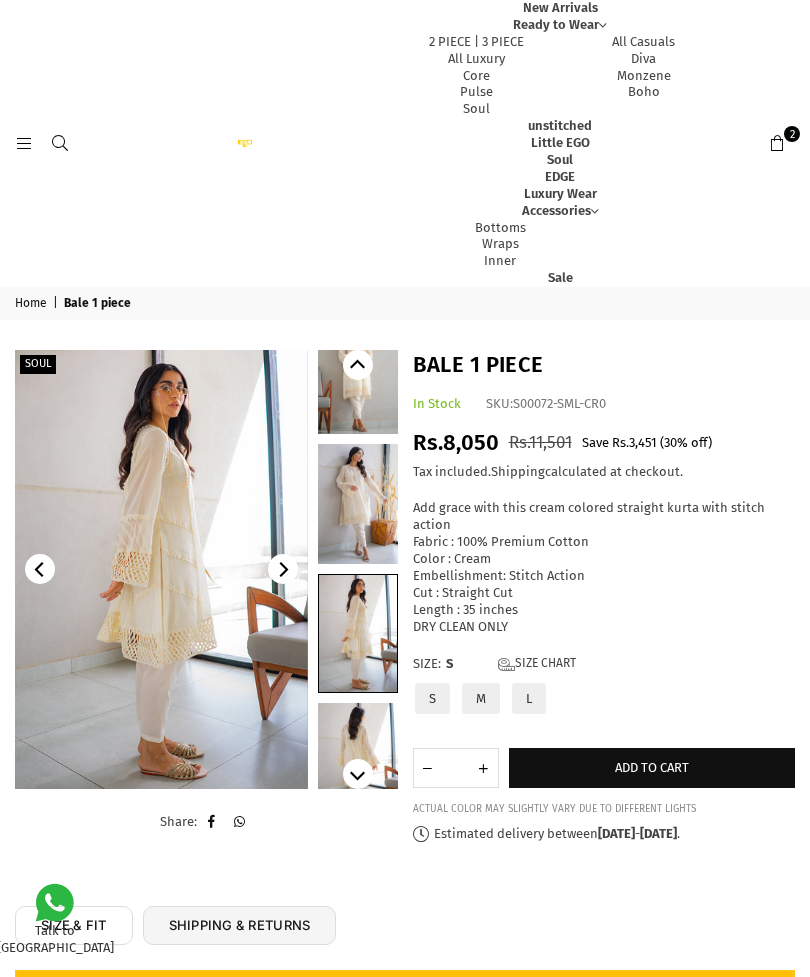 click at bounding box center (161, 569) 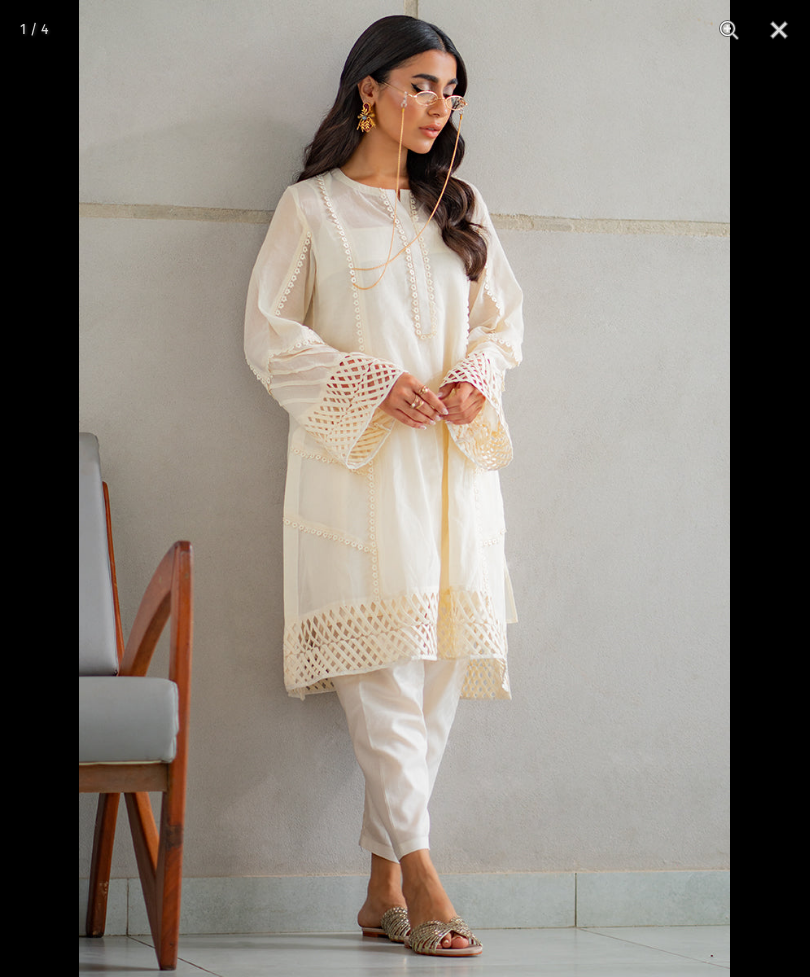 click at bounding box center (779, 30) 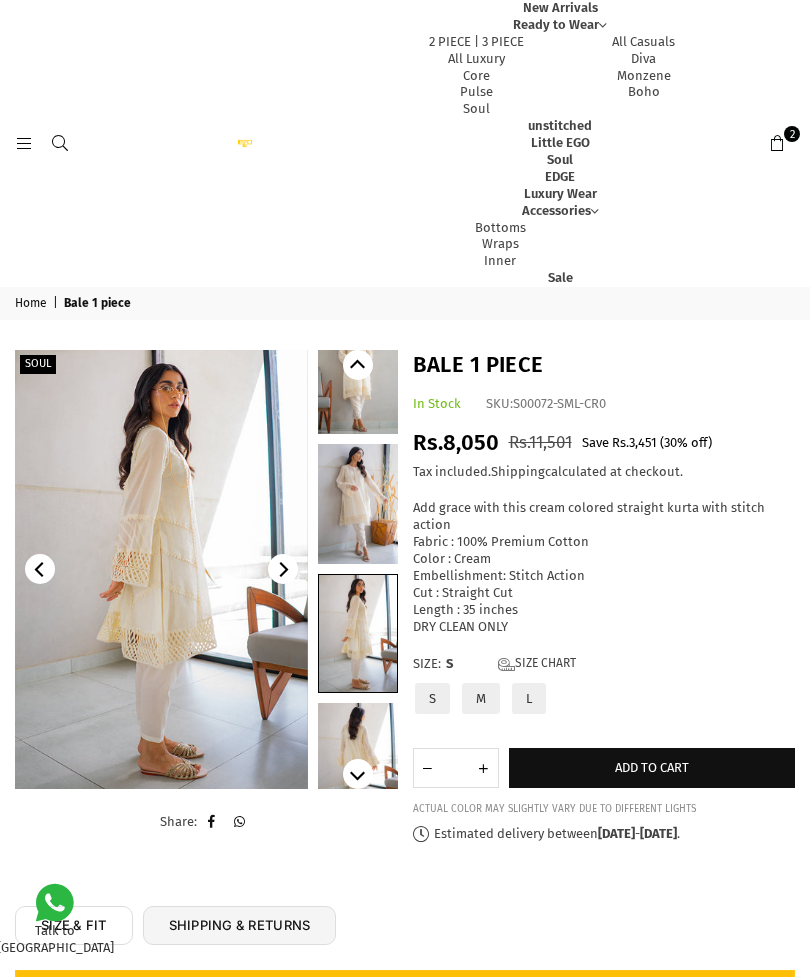 click on "M" at bounding box center (481, 698) 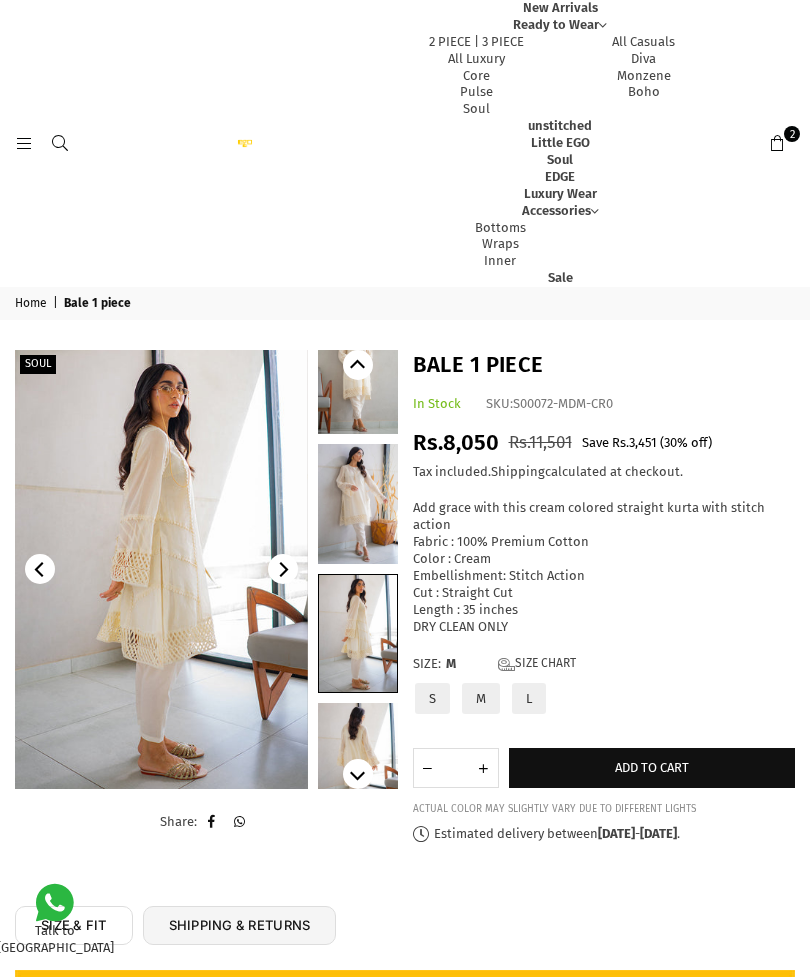 click on "Add to cart" at bounding box center (652, 767) 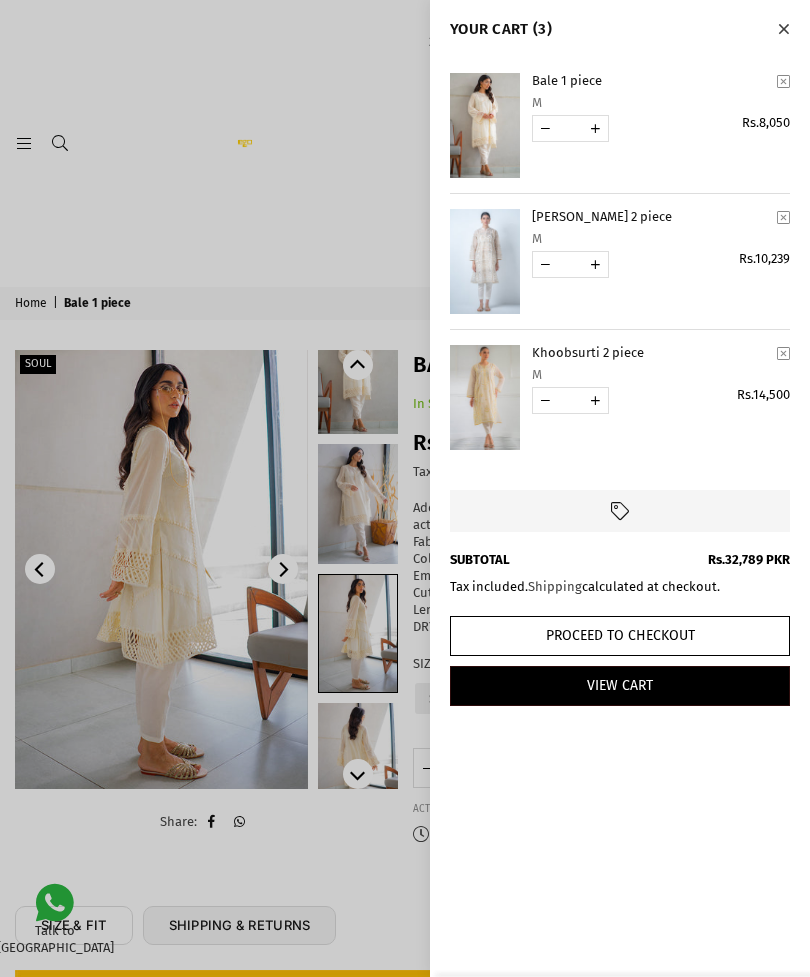 click at bounding box center (405, 488) 